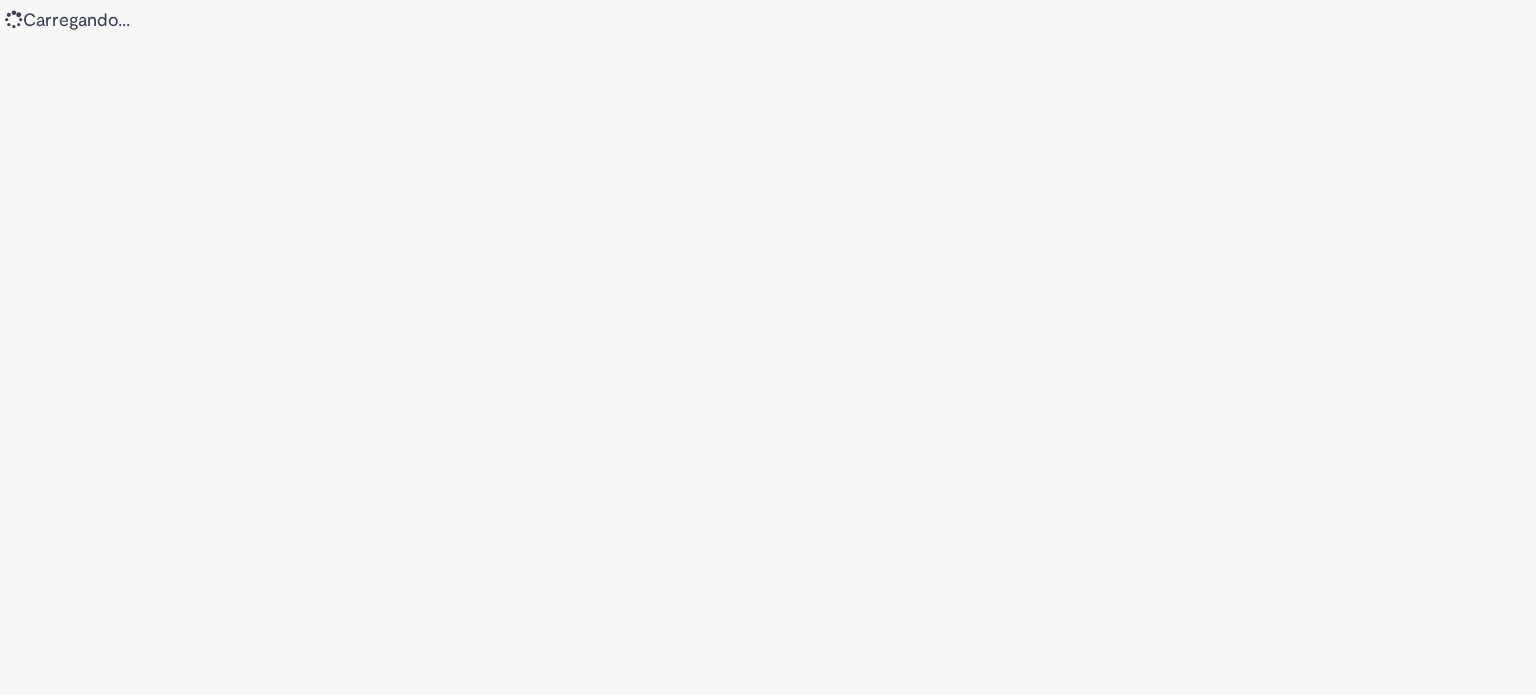 scroll, scrollTop: 0, scrollLeft: 0, axis: both 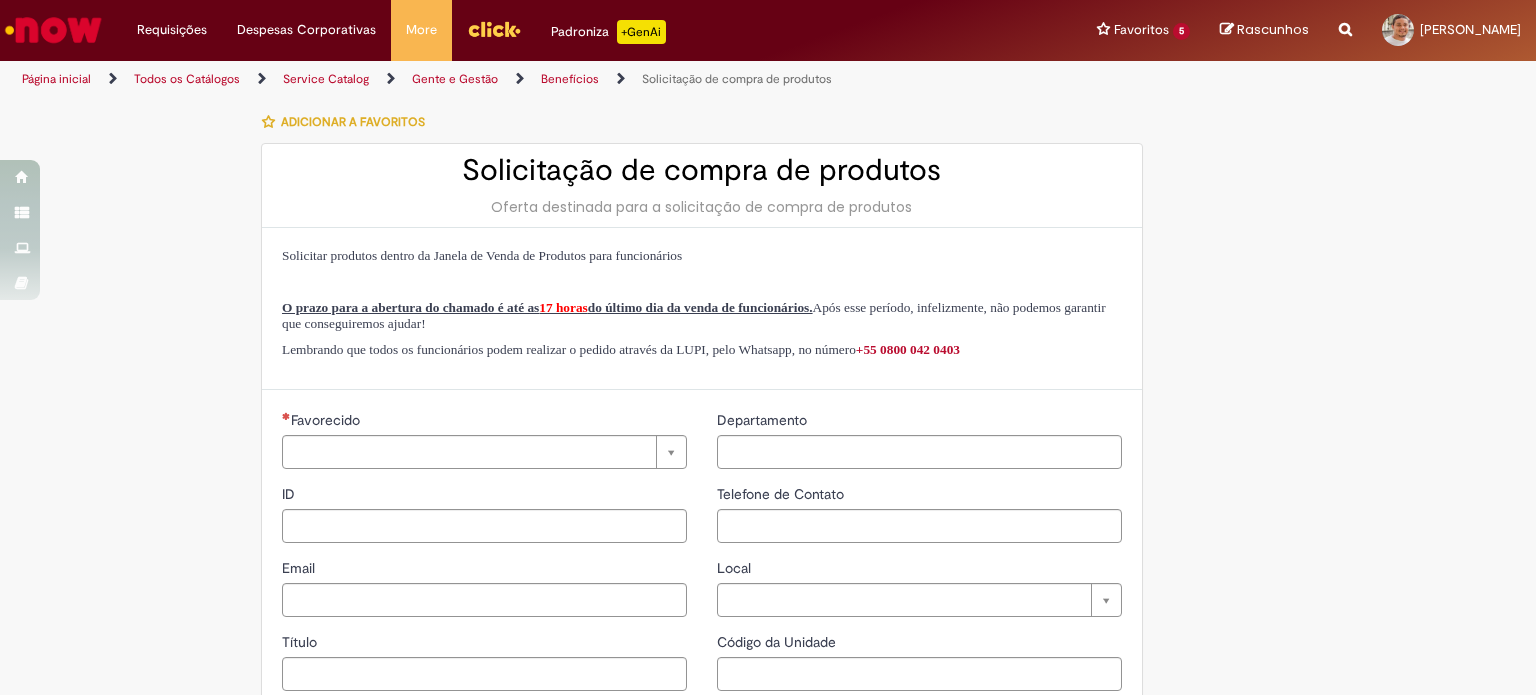 type on "********" 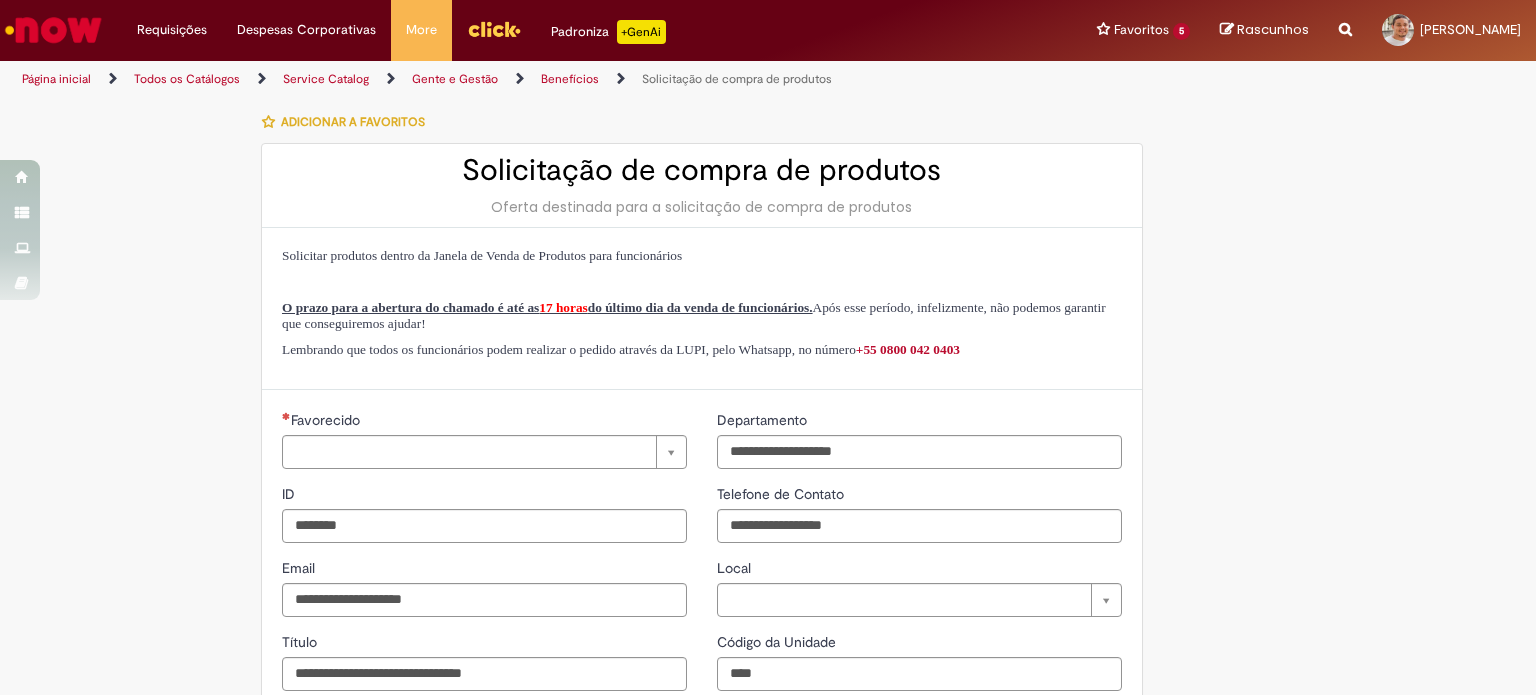type on "**********" 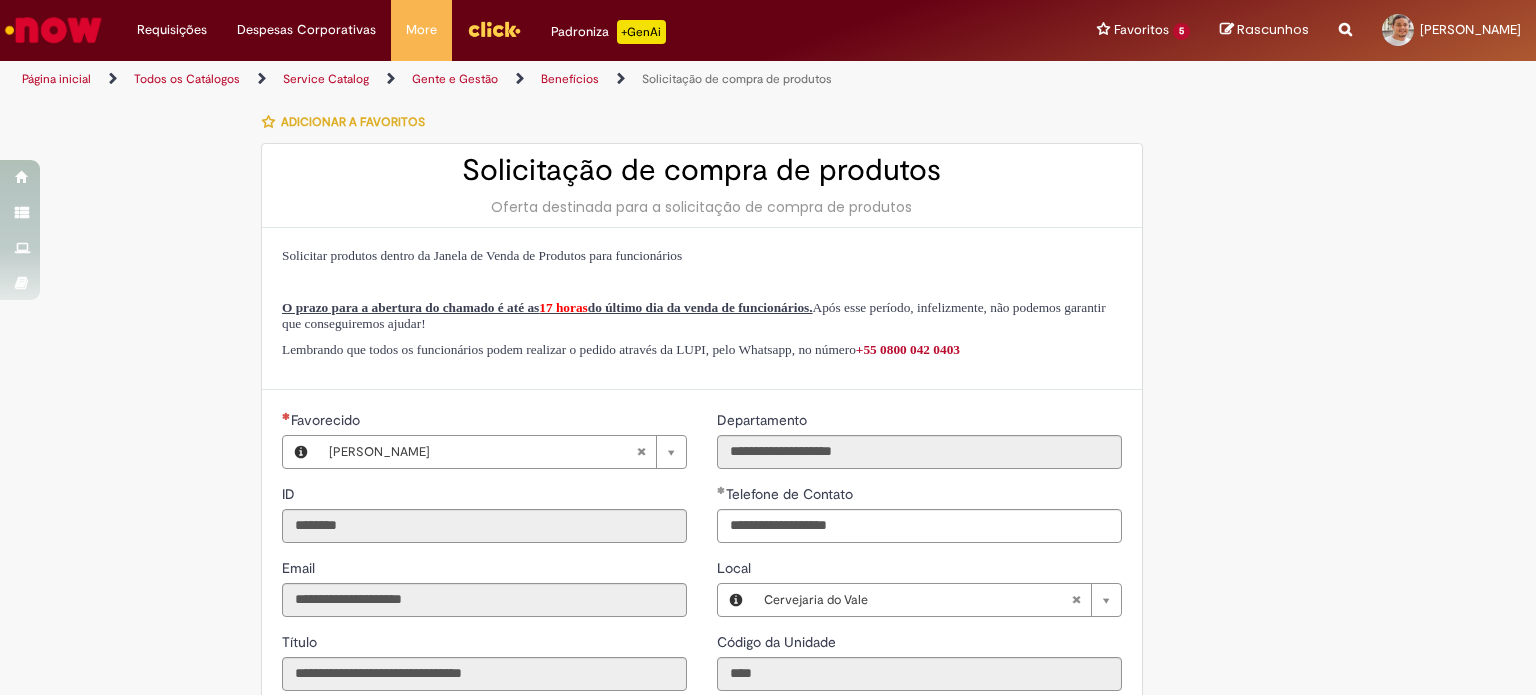 type on "**********" 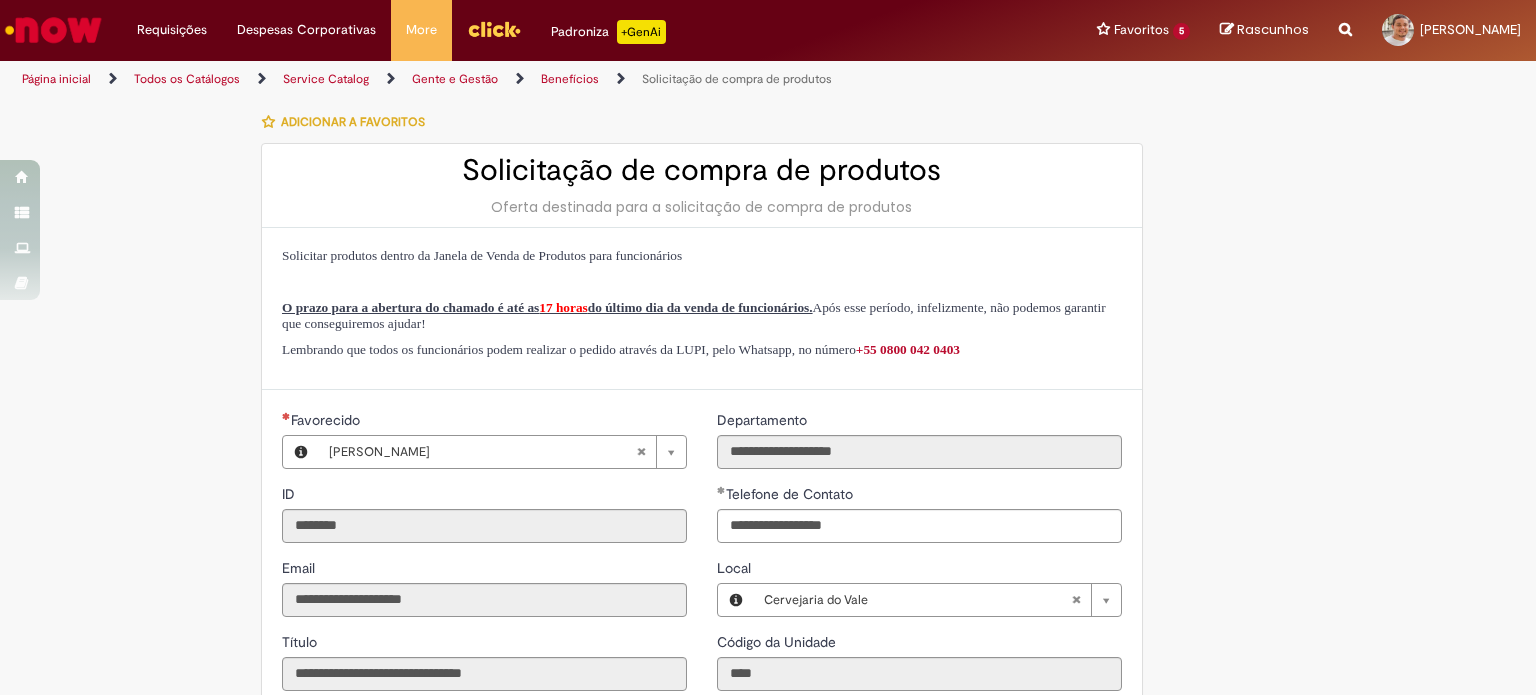 type on "**********" 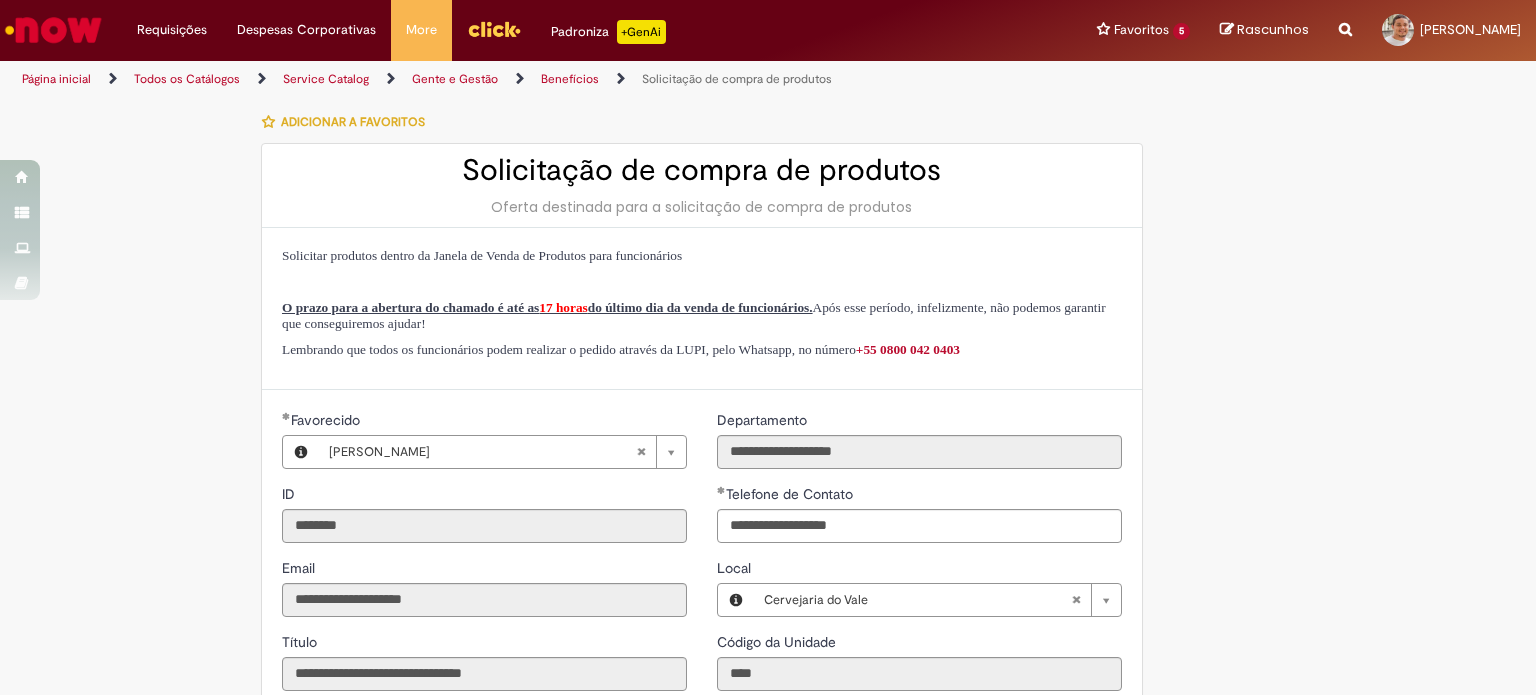 click at bounding box center (53, 30) 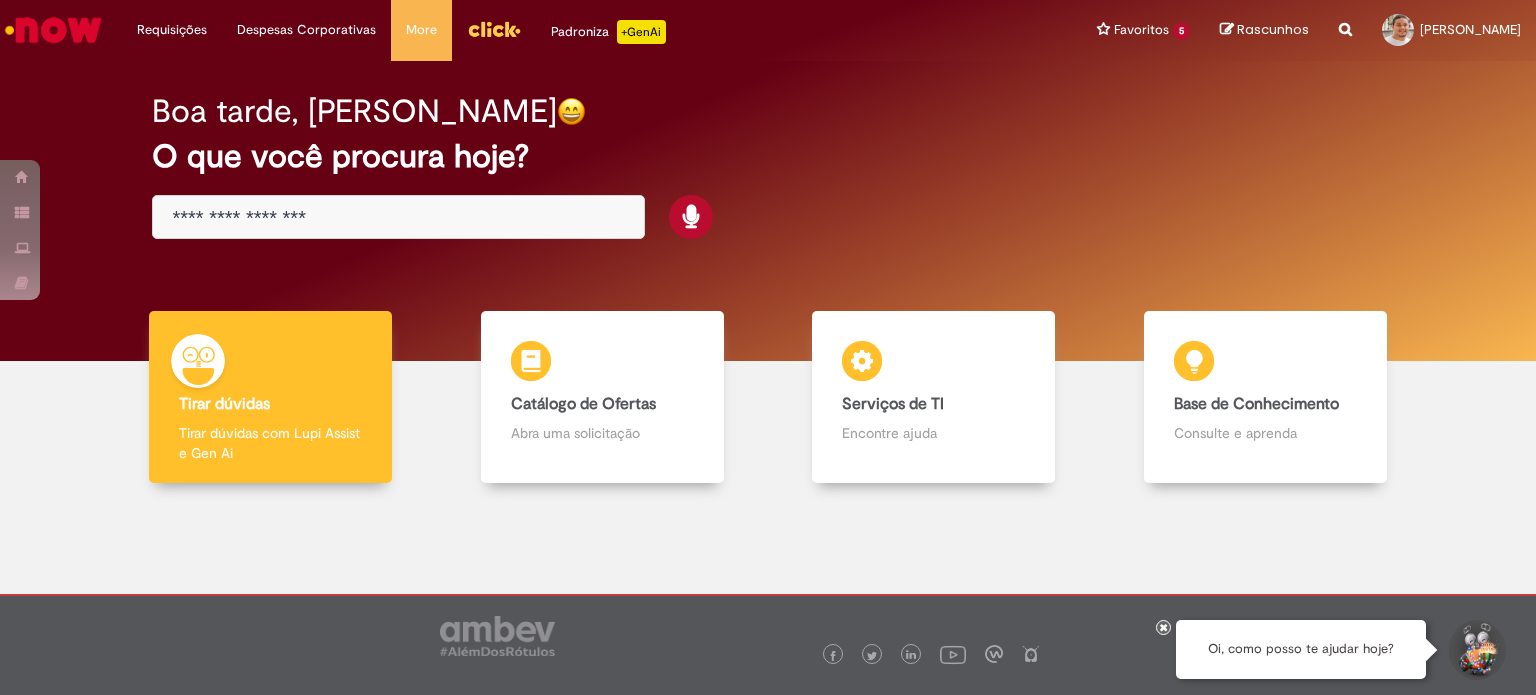 scroll, scrollTop: 0, scrollLeft: 0, axis: both 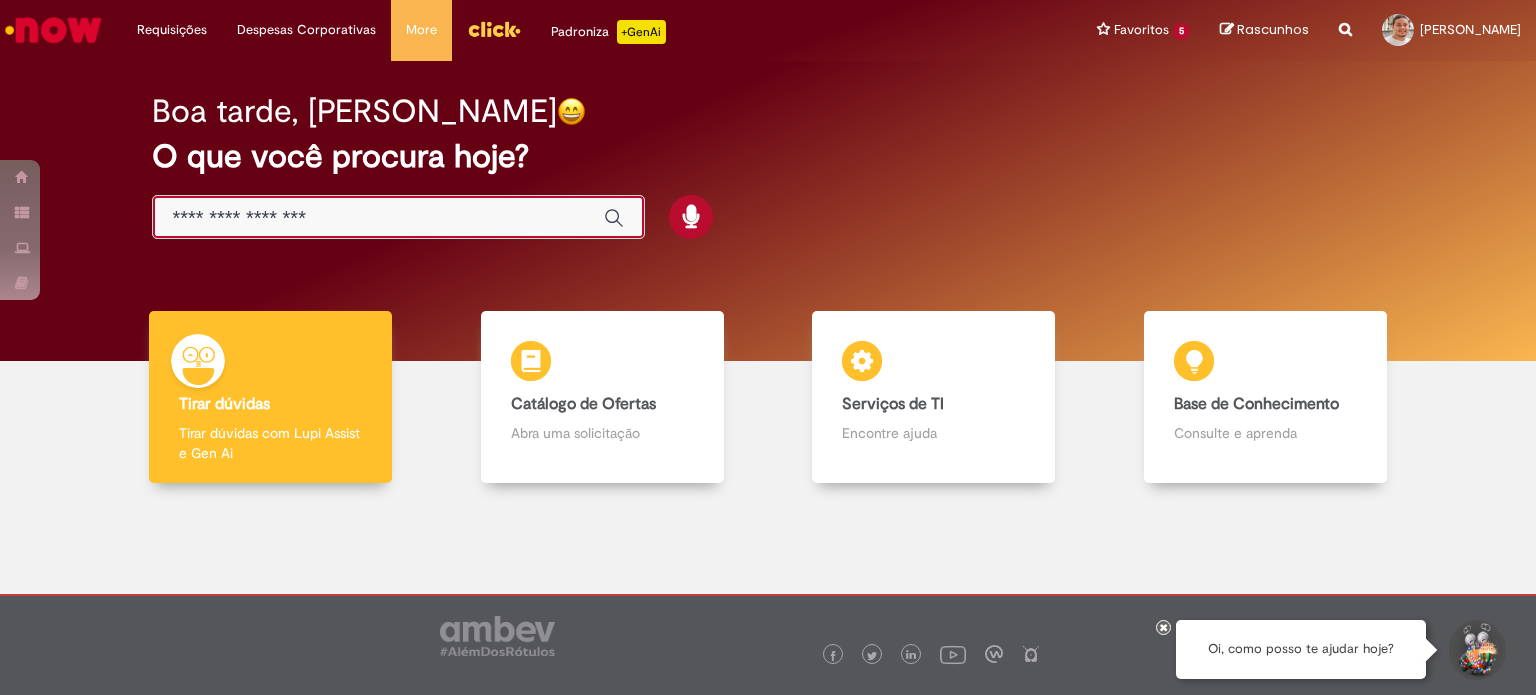 click at bounding box center (378, 218) 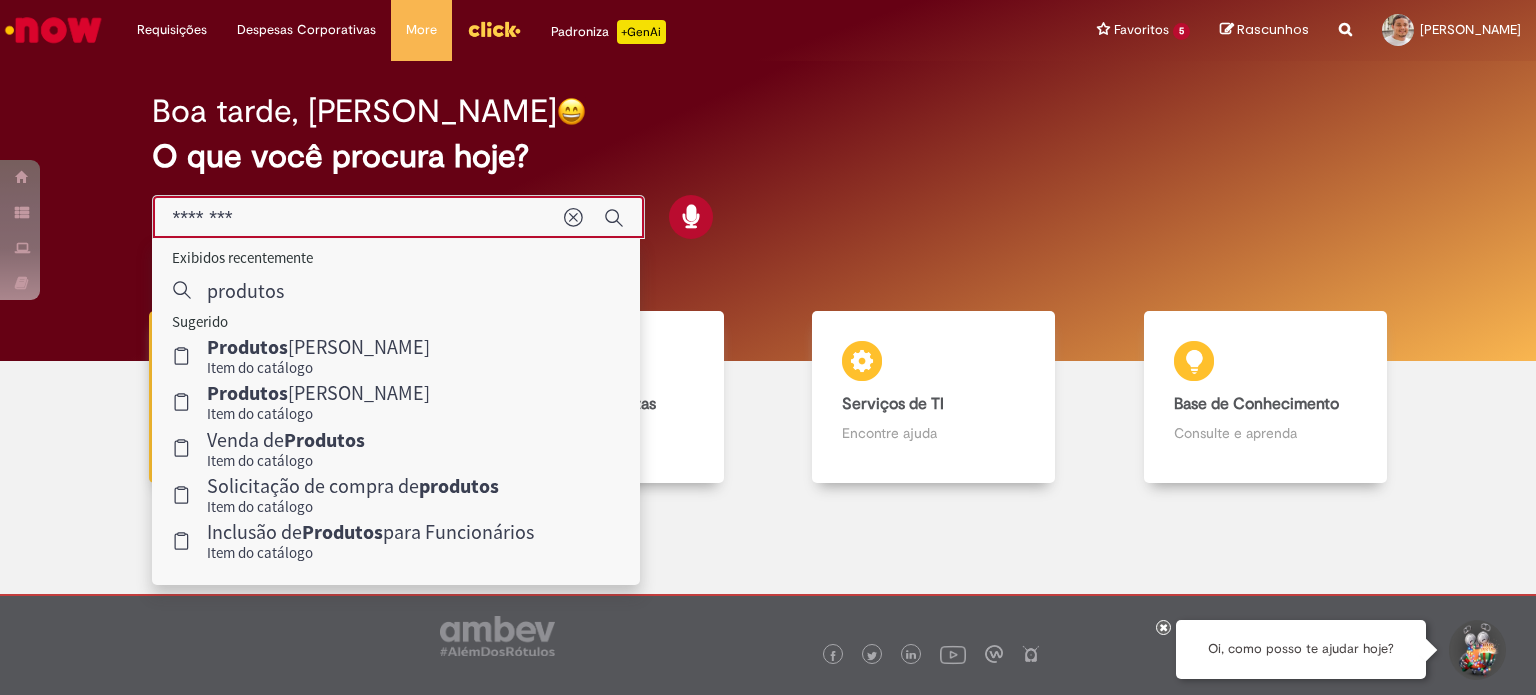 type on "********" 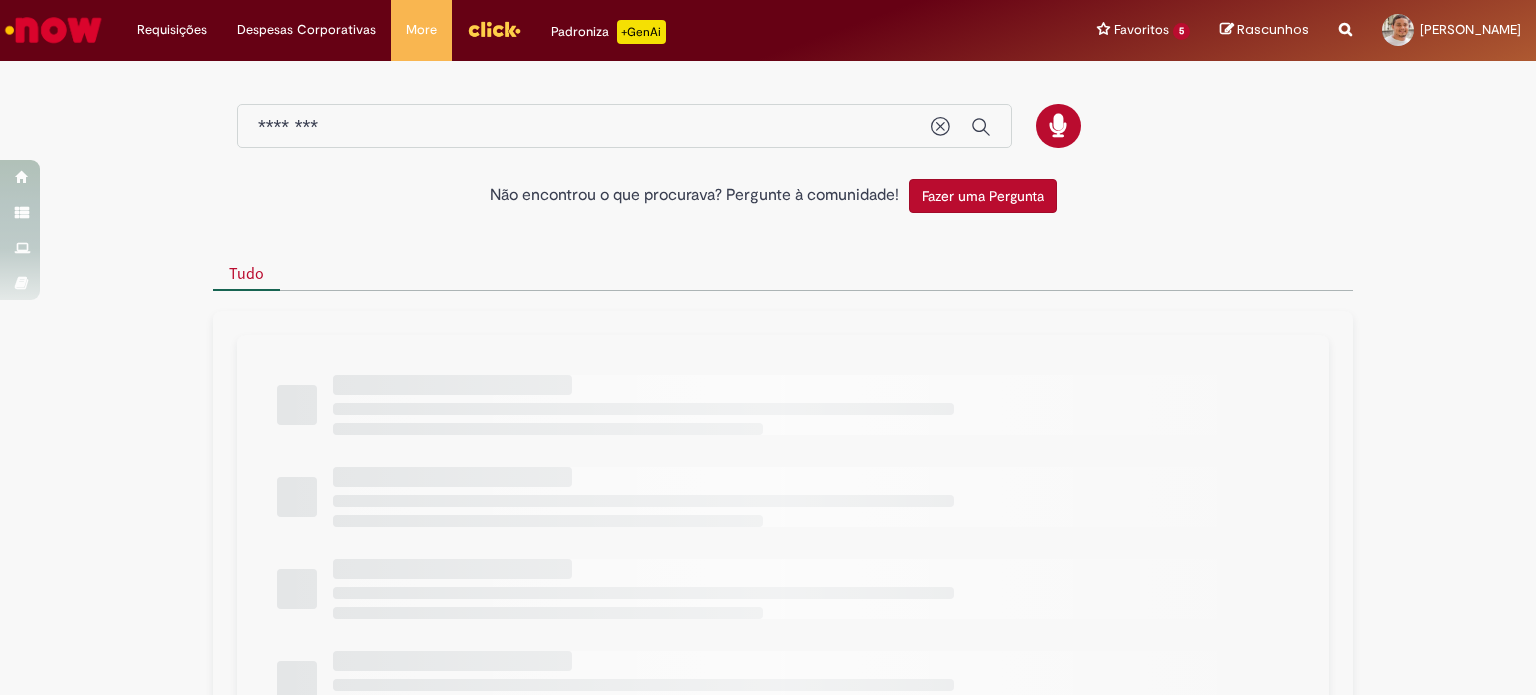 click at bounding box center (494, 29) 